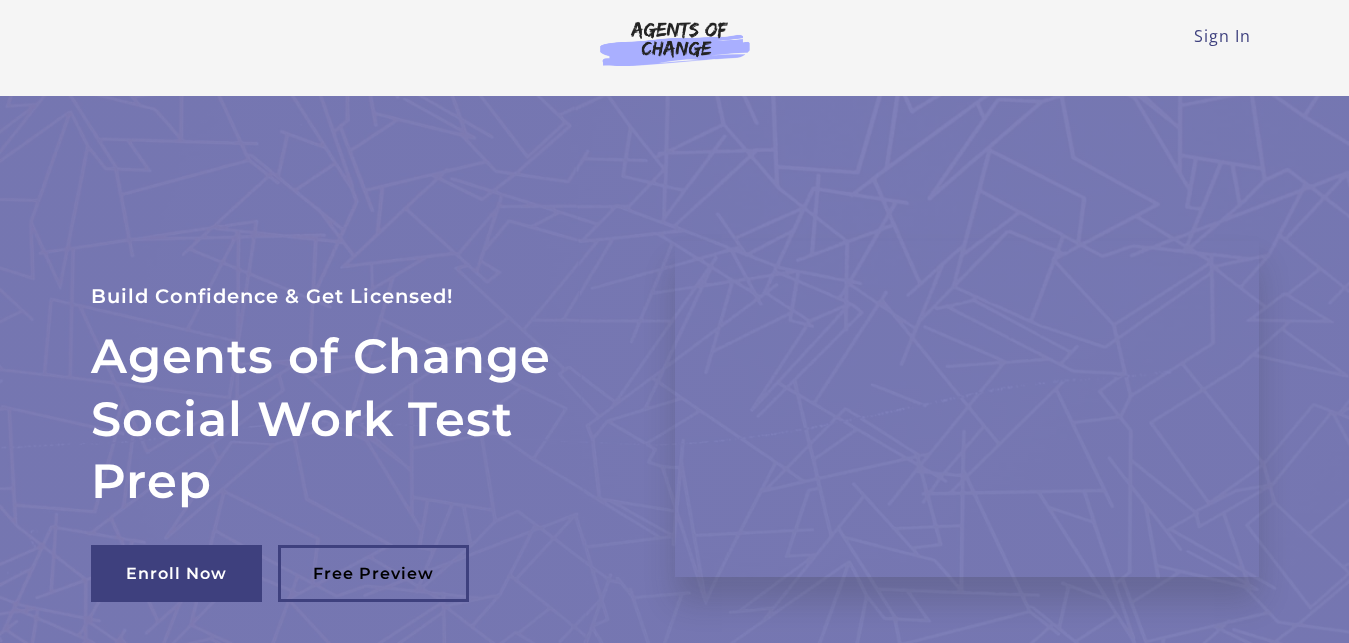 scroll, scrollTop: 0, scrollLeft: 0, axis: both 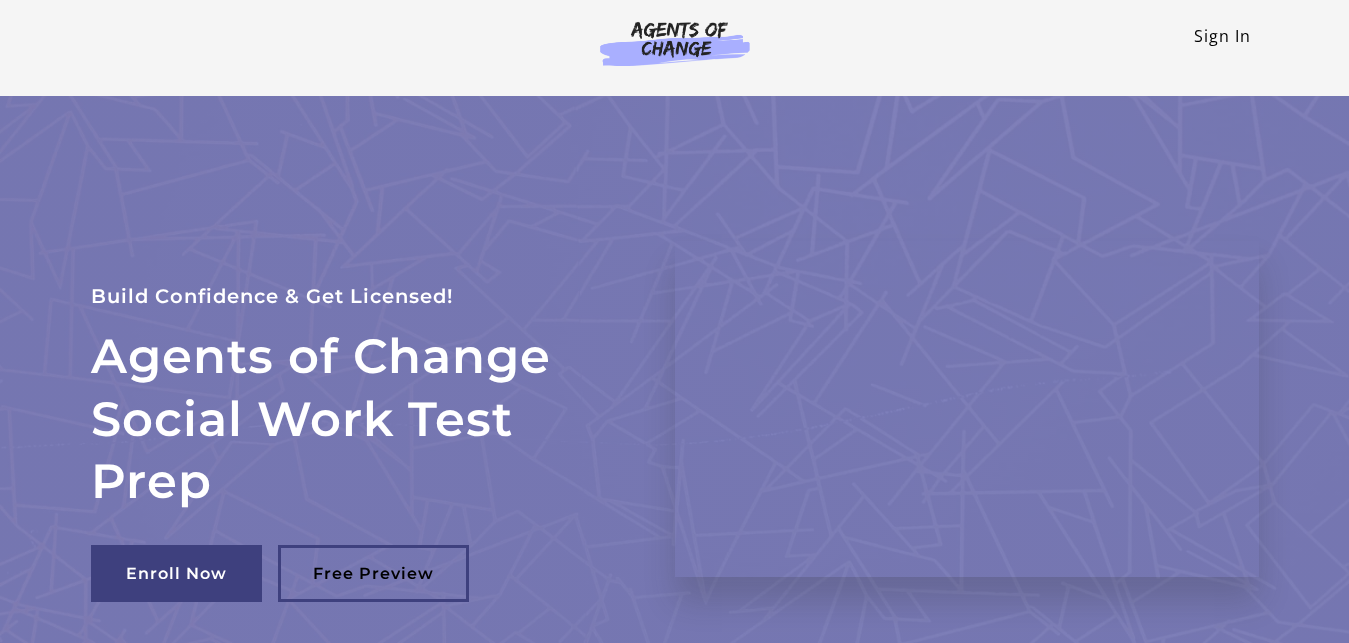 click on "Sign In" at bounding box center [1222, 36] 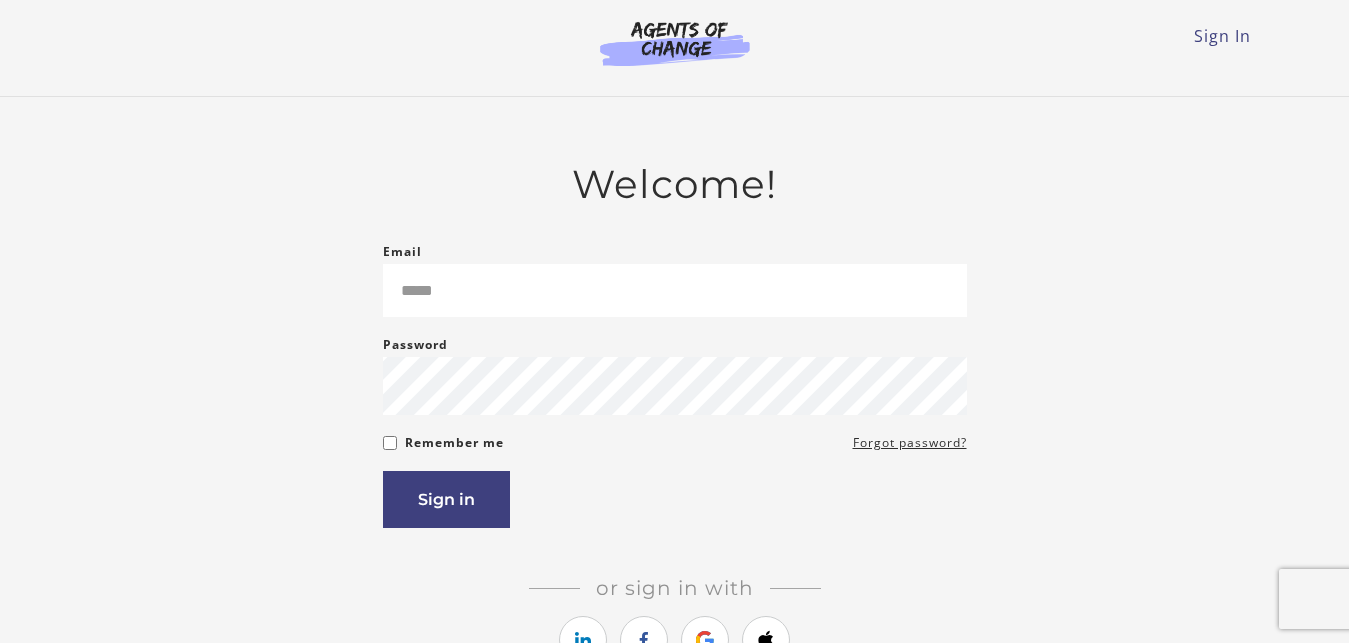 scroll, scrollTop: 0, scrollLeft: 0, axis: both 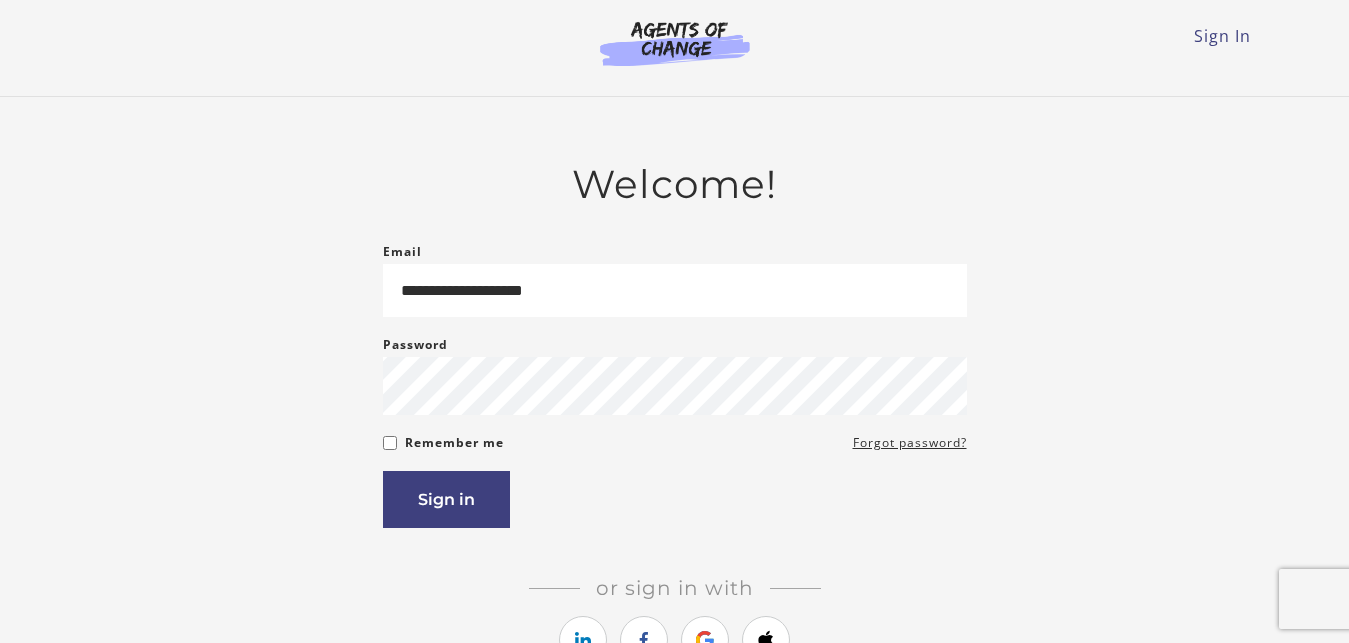 type on "**********" 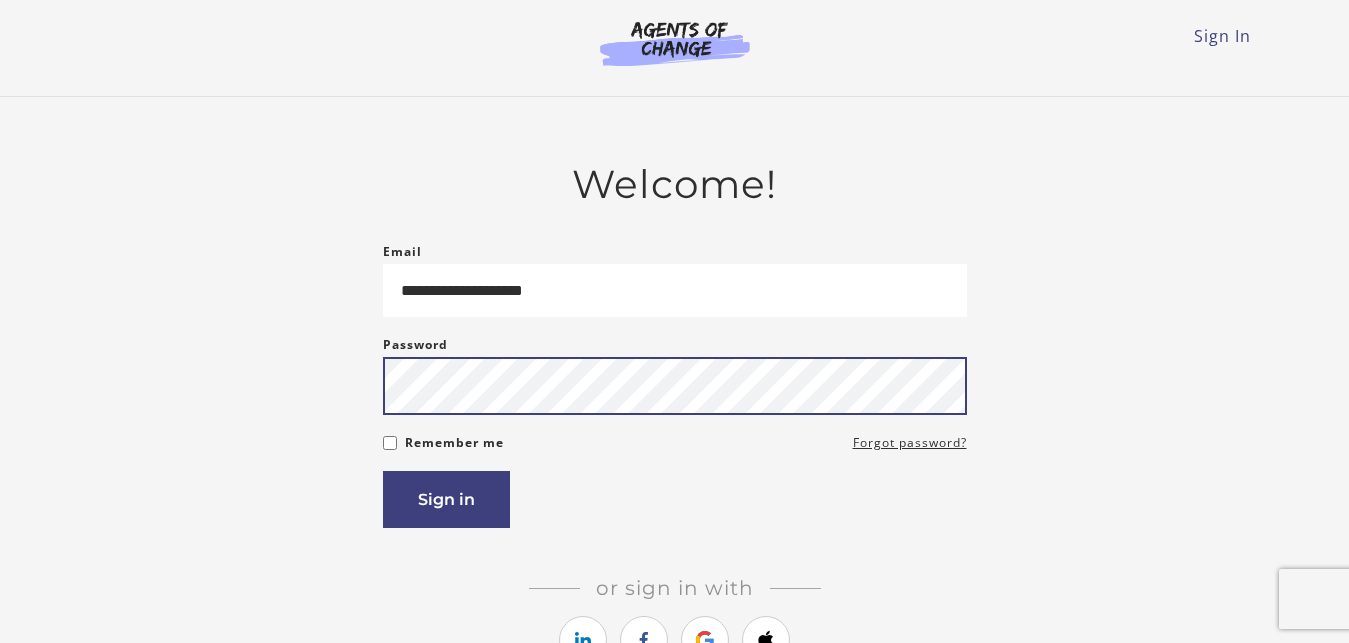 click on "Sign in" at bounding box center [446, 499] 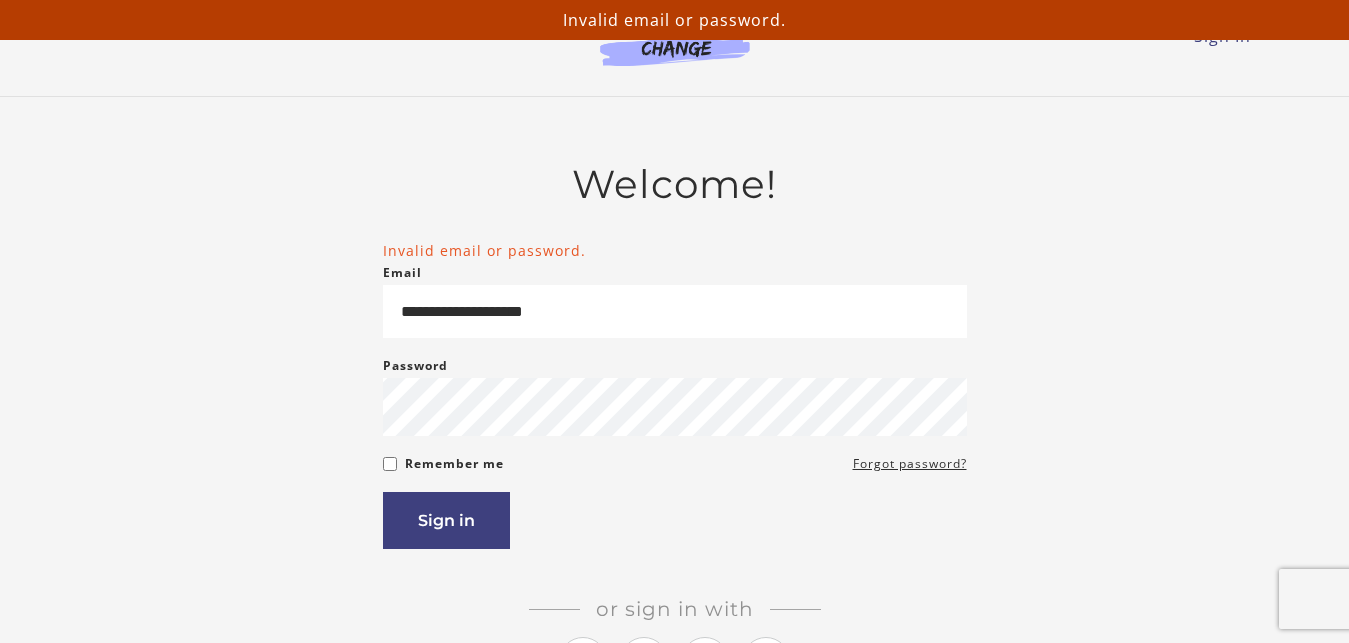 scroll, scrollTop: 0, scrollLeft: 0, axis: both 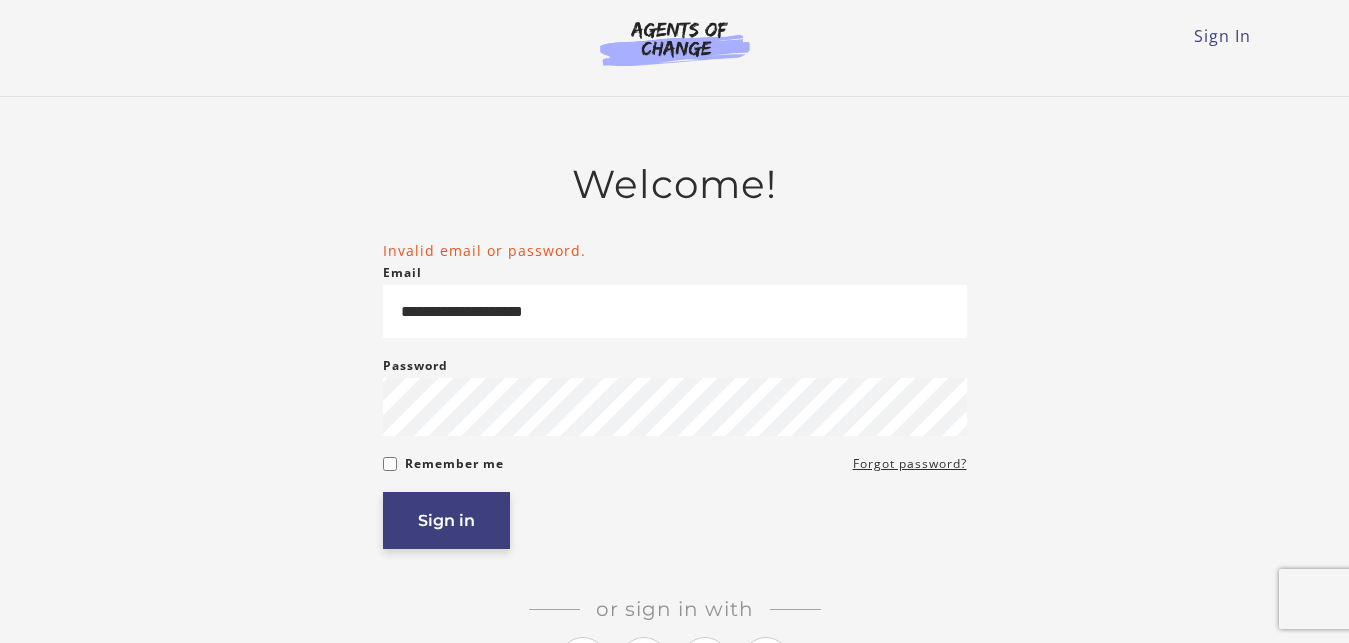 click on "Sign in" at bounding box center (446, 520) 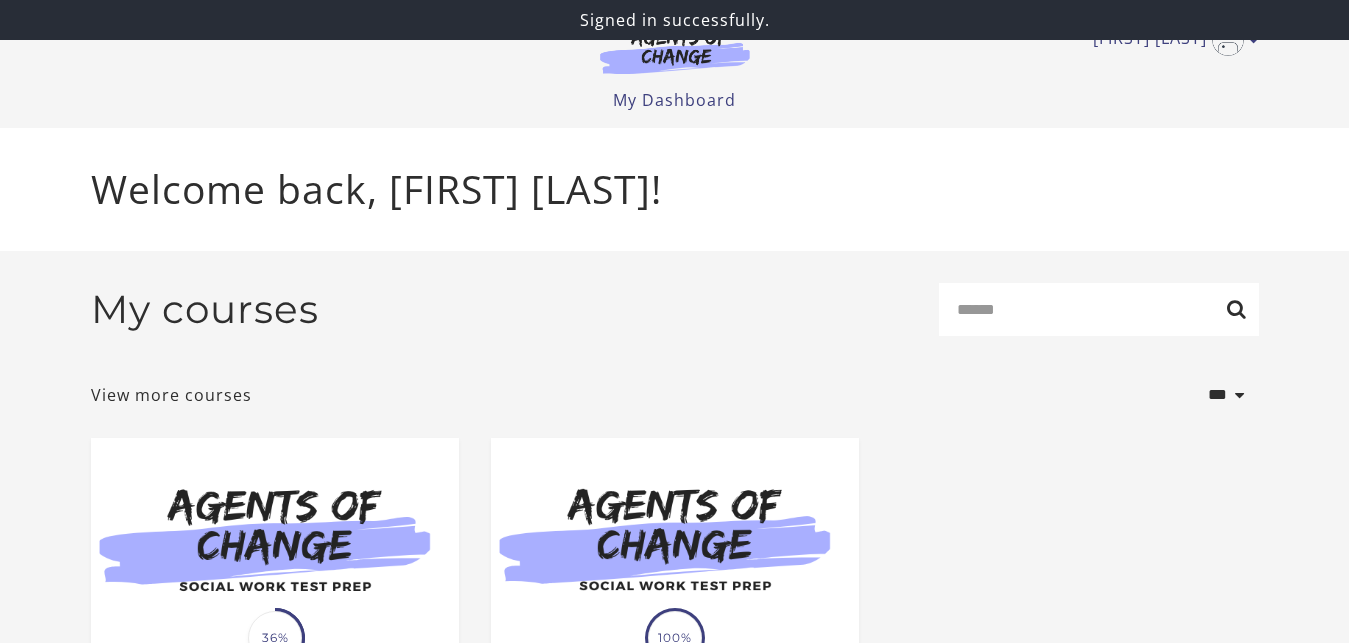 scroll, scrollTop: 0, scrollLeft: 0, axis: both 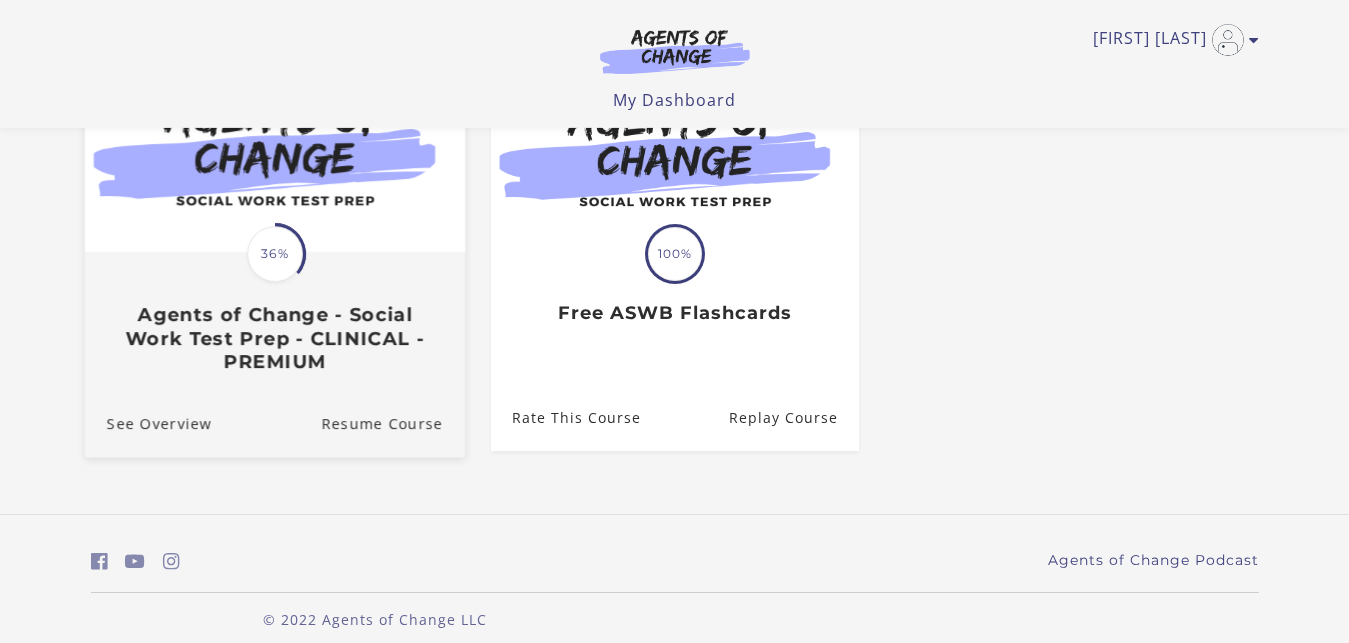 click at bounding box center [274, 149] 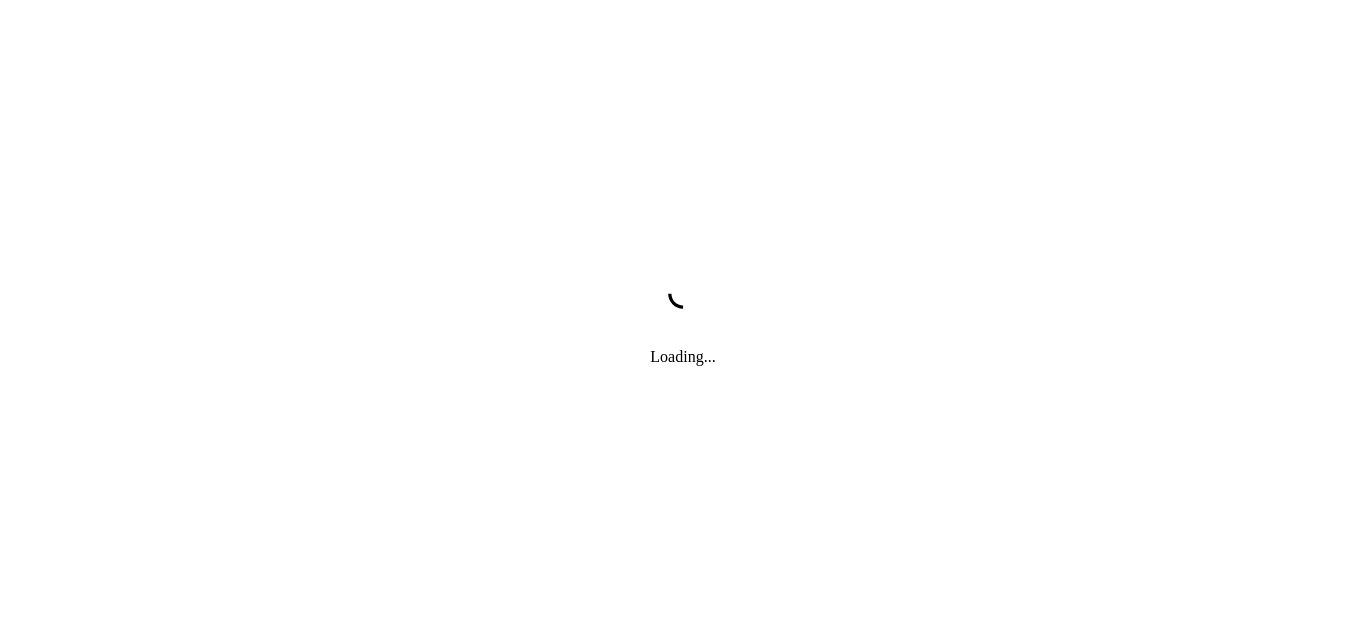 scroll, scrollTop: 0, scrollLeft: 0, axis: both 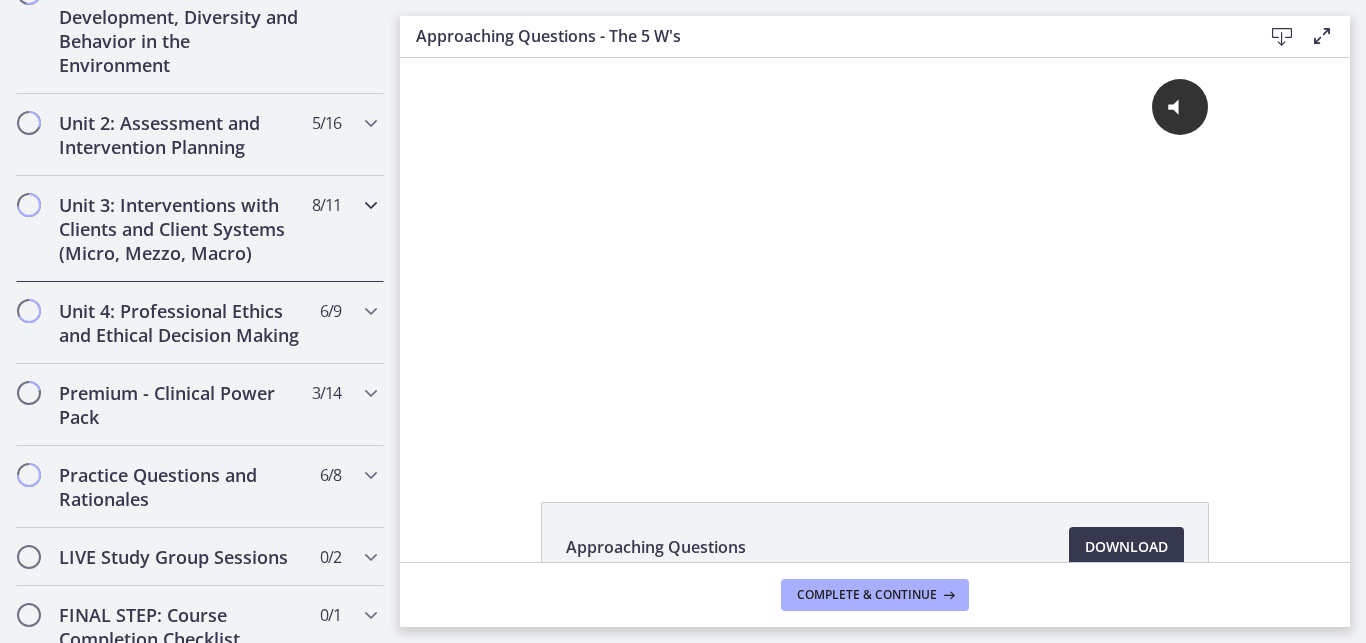 click on "Unit 3: Interventions with Clients and Client Systems (Micro, Mezzo, Macro)
8  /  11
Completed" at bounding box center [200, 229] 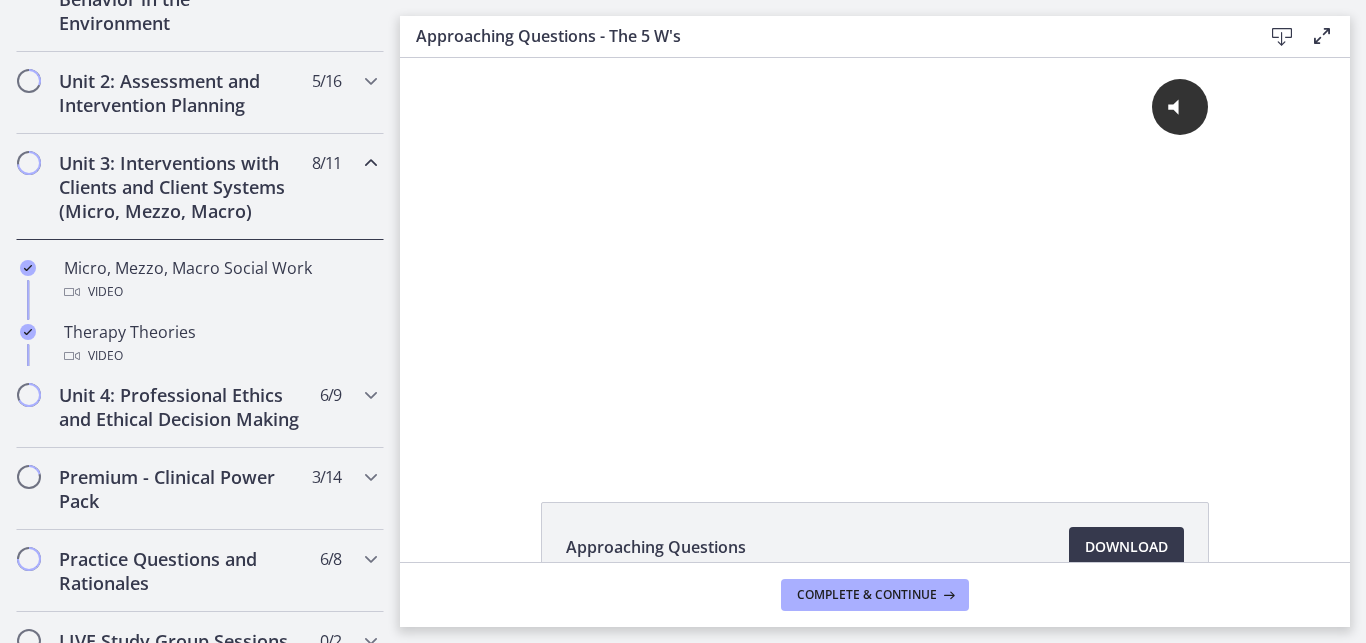 scroll, scrollTop: 605, scrollLeft: 0, axis: vertical 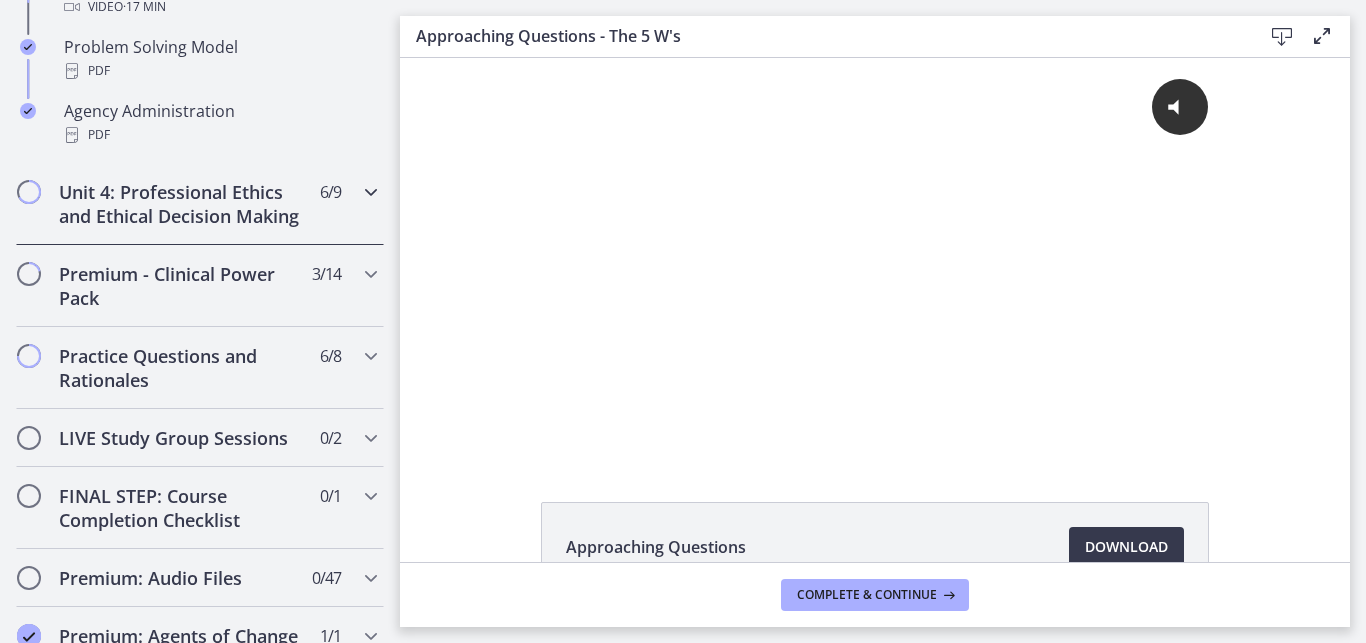 click on "6  /  9
Completed" at bounding box center (330, 192) 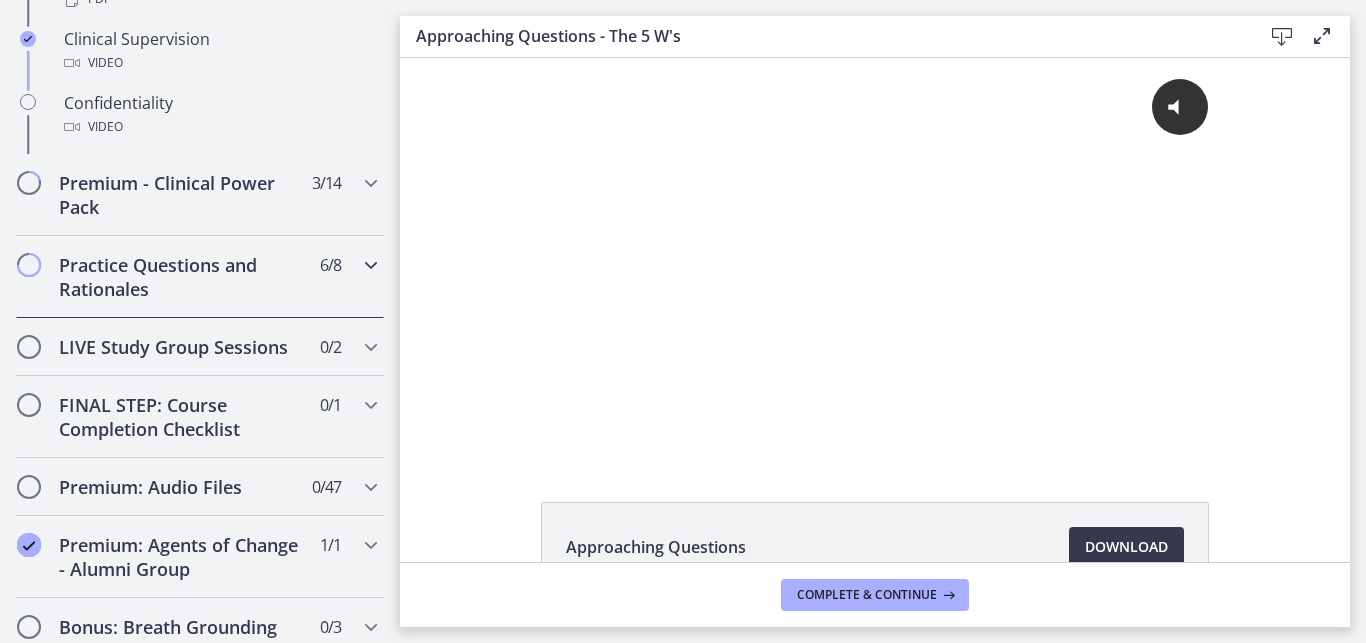 scroll, scrollTop: 1487, scrollLeft: 0, axis: vertical 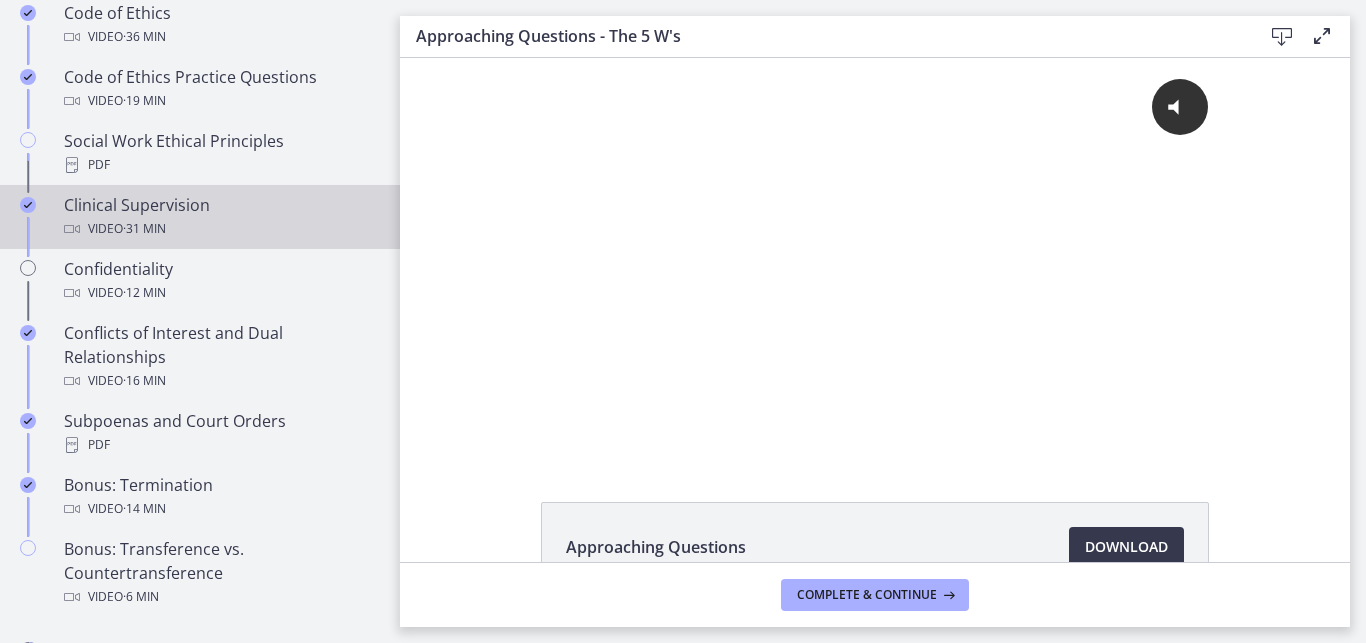 click on "Clinical Supervision
Video
·  31 min" at bounding box center [220, 217] 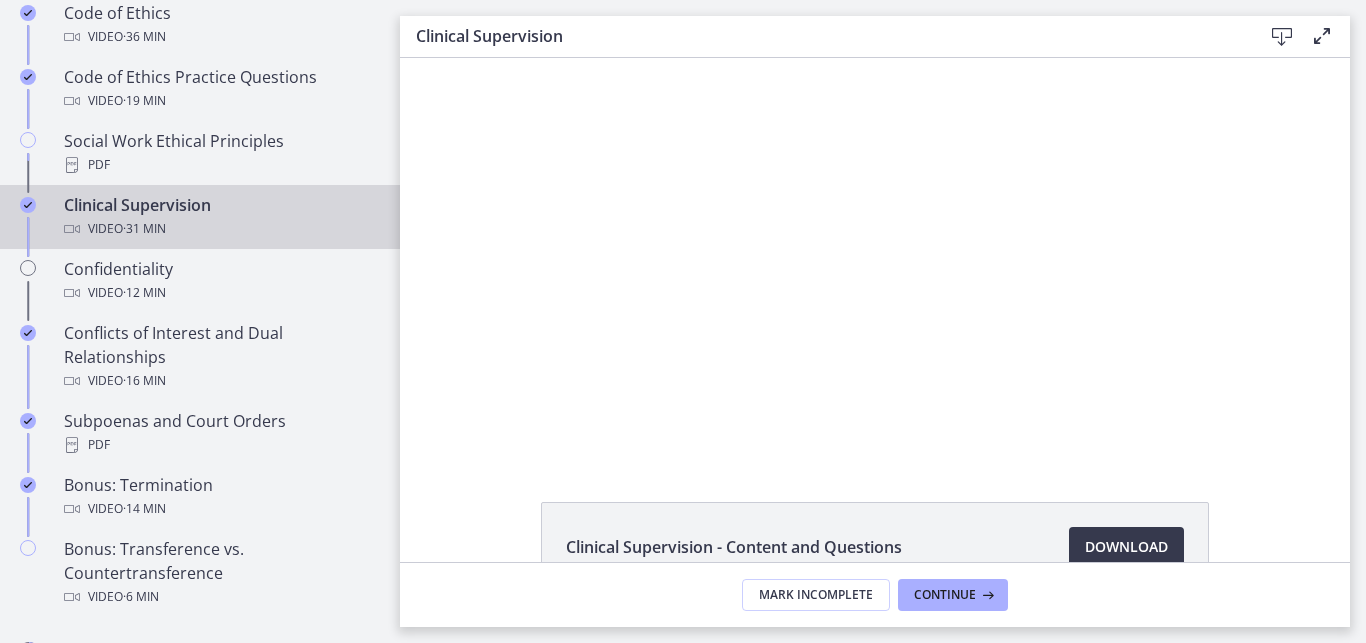 scroll, scrollTop: 0, scrollLeft: 0, axis: both 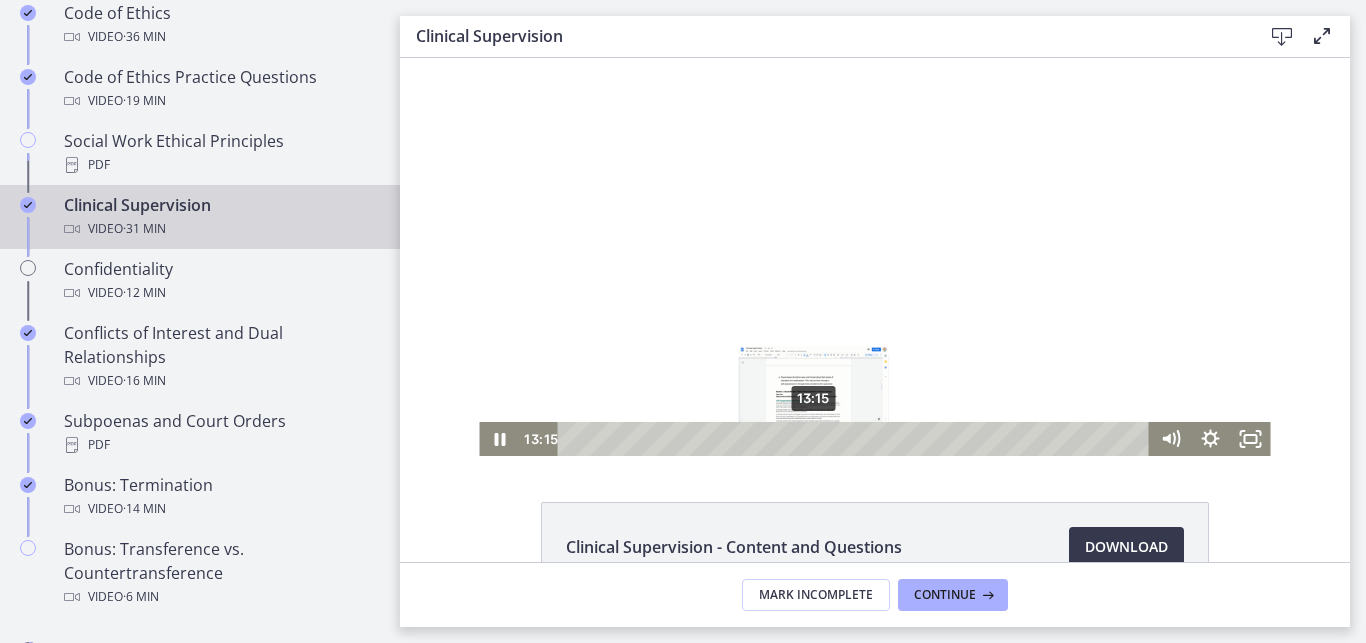 click on "13:15" at bounding box center [856, 439] 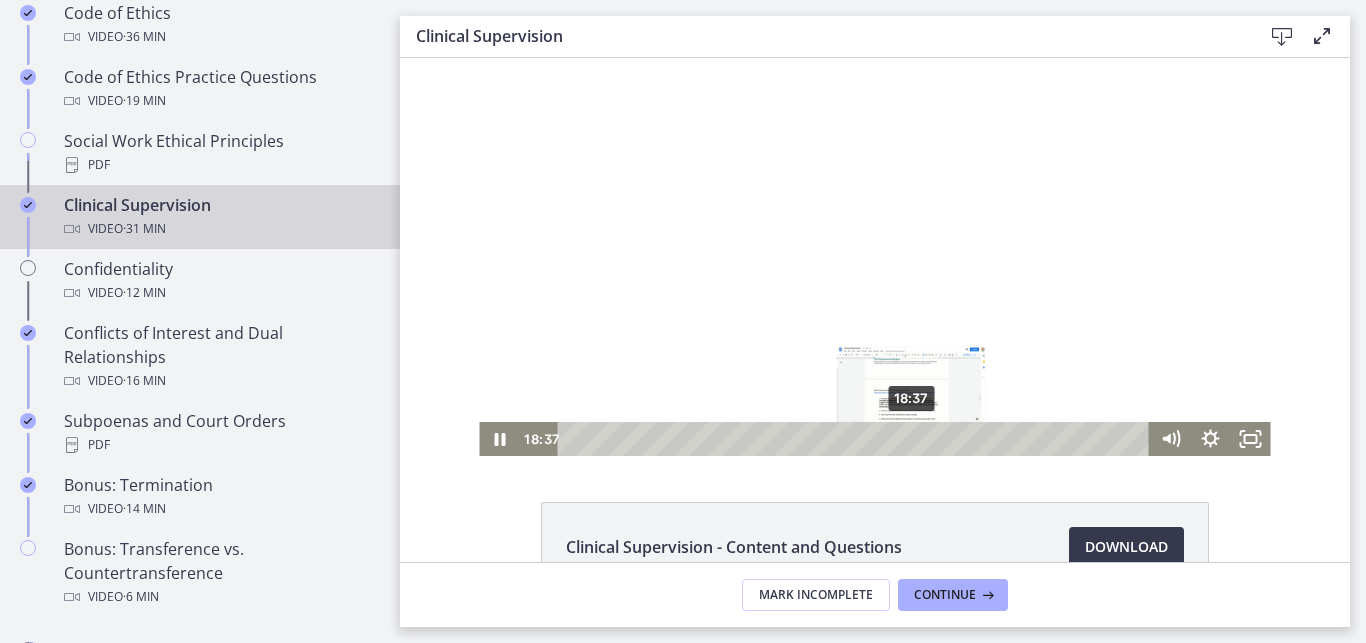 click at bounding box center [911, 438] 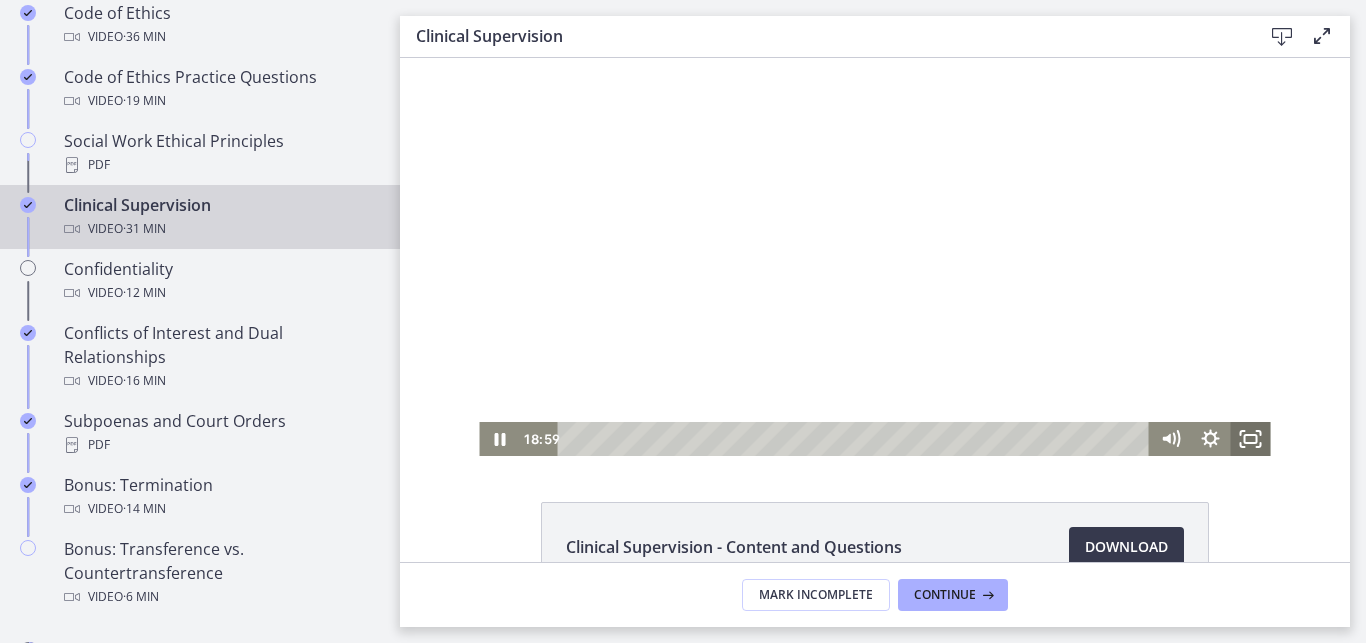 click 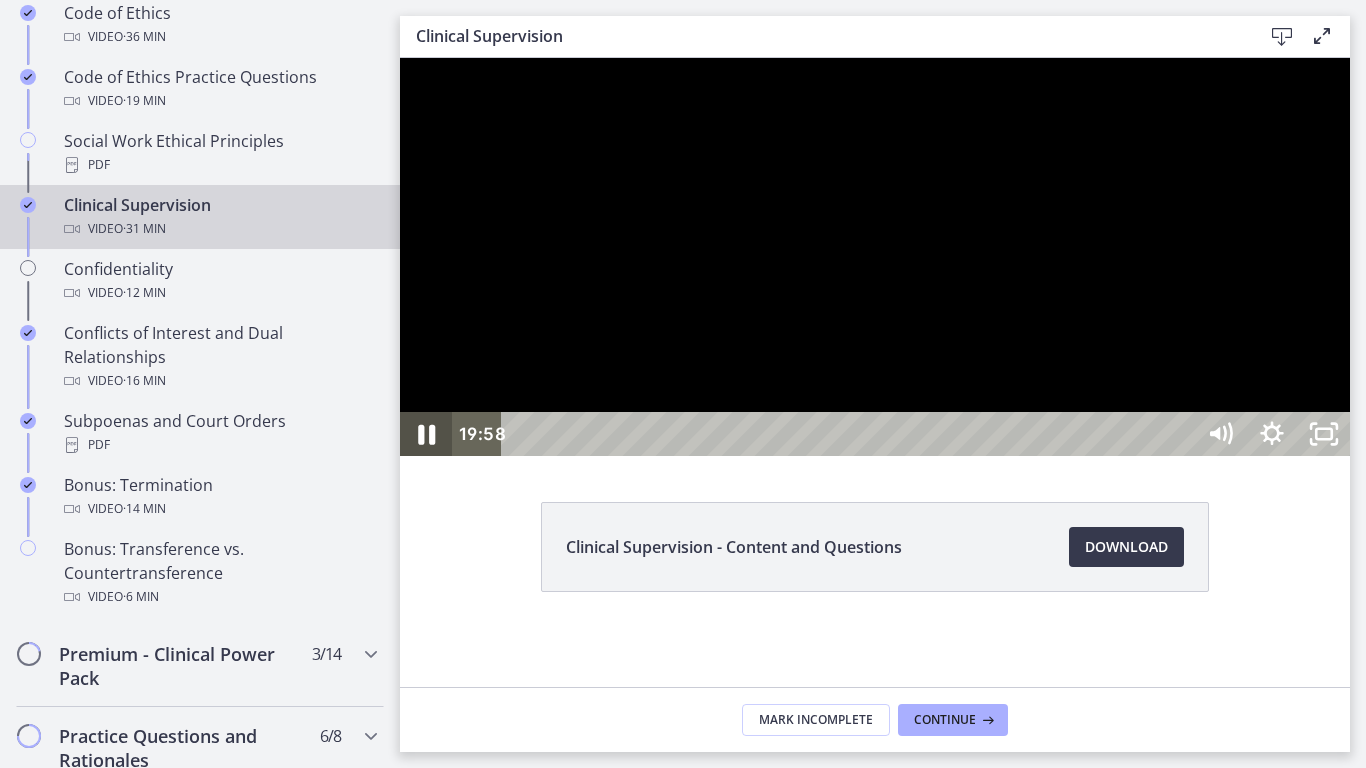 click 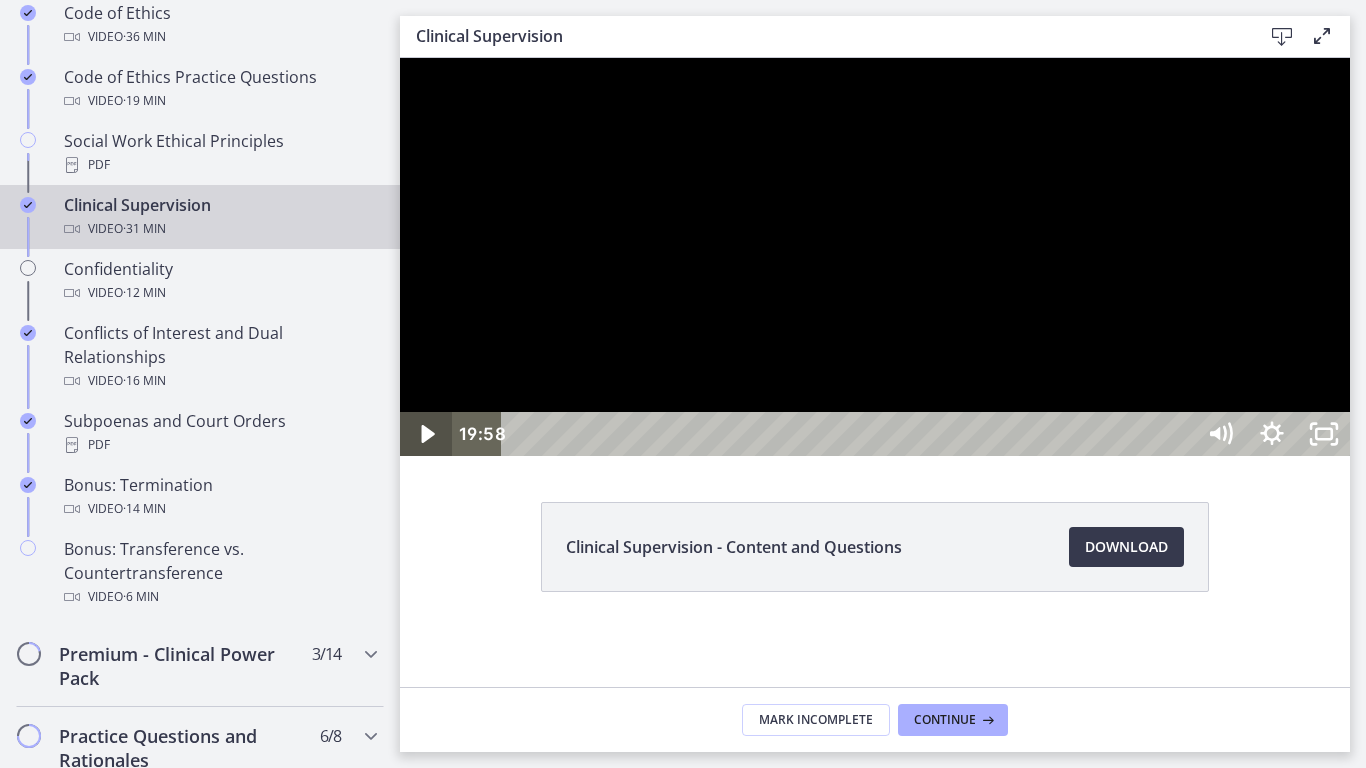click 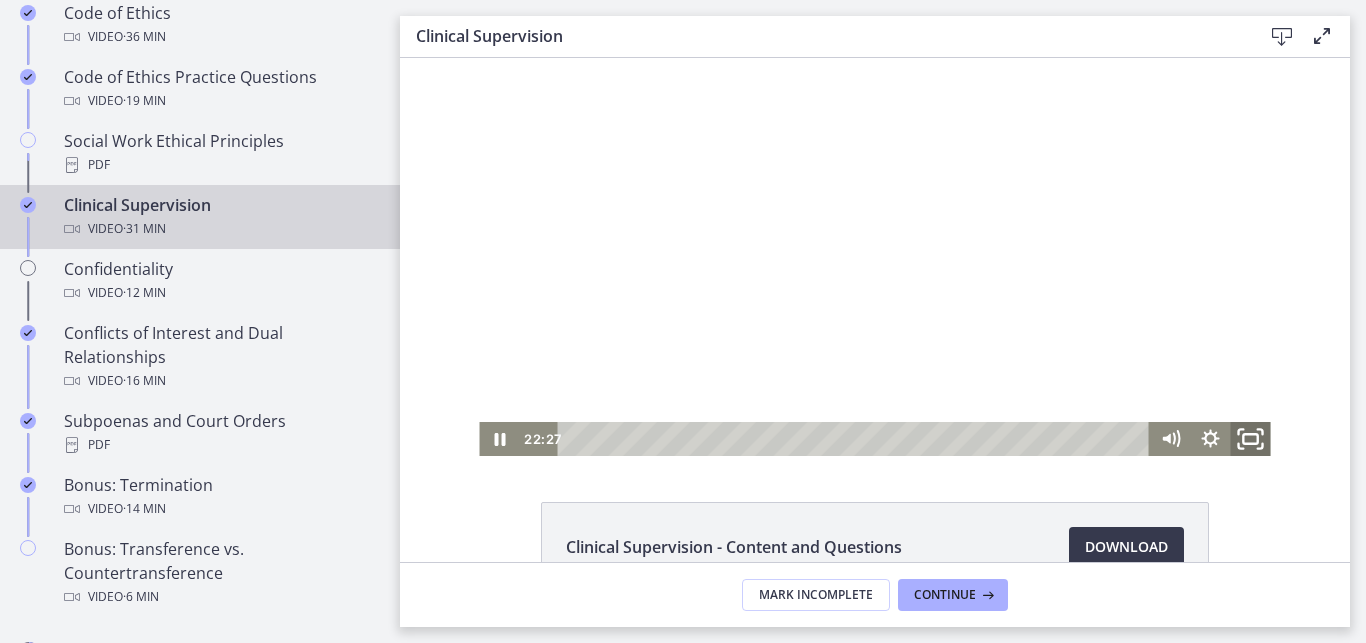 click 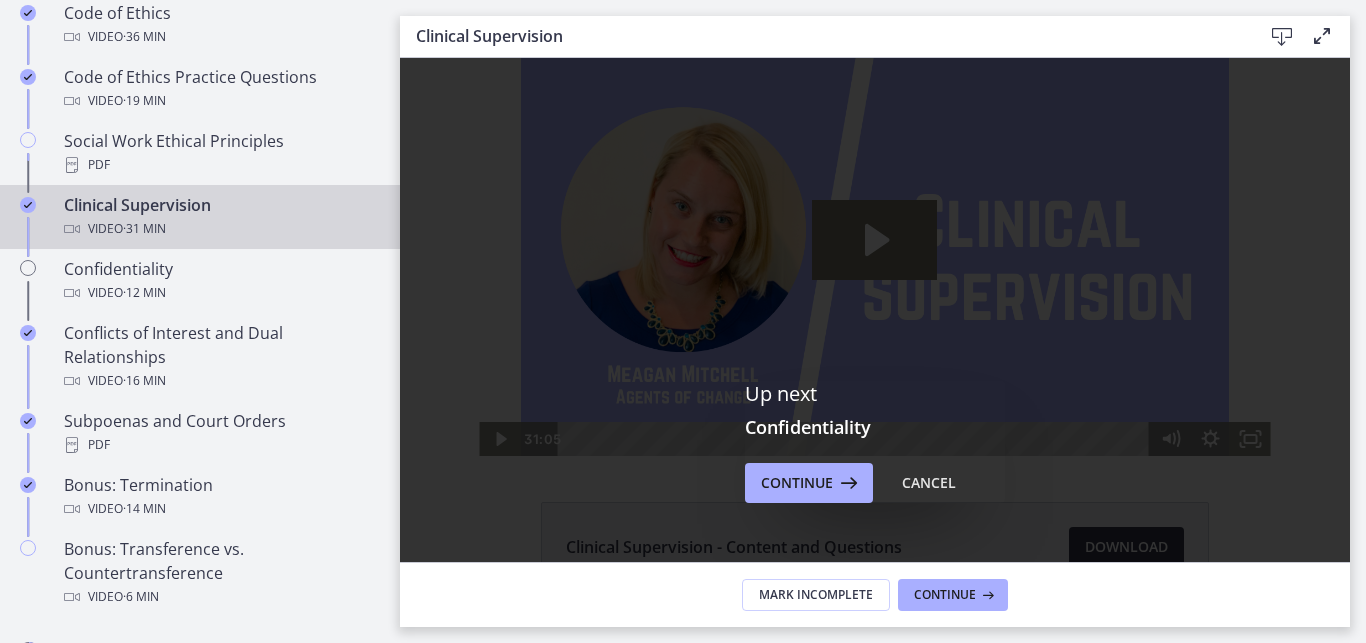 scroll, scrollTop: 0, scrollLeft: 0, axis: both 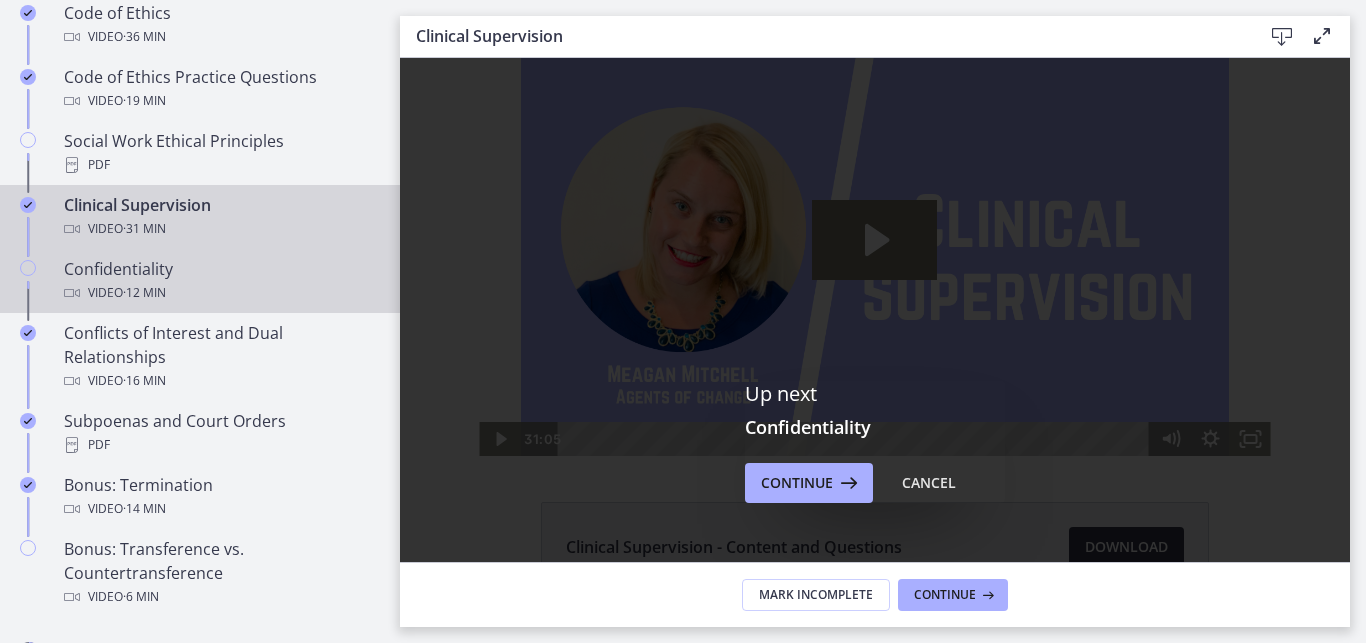 click on "·  12 min" at bounding box center (144, 293) 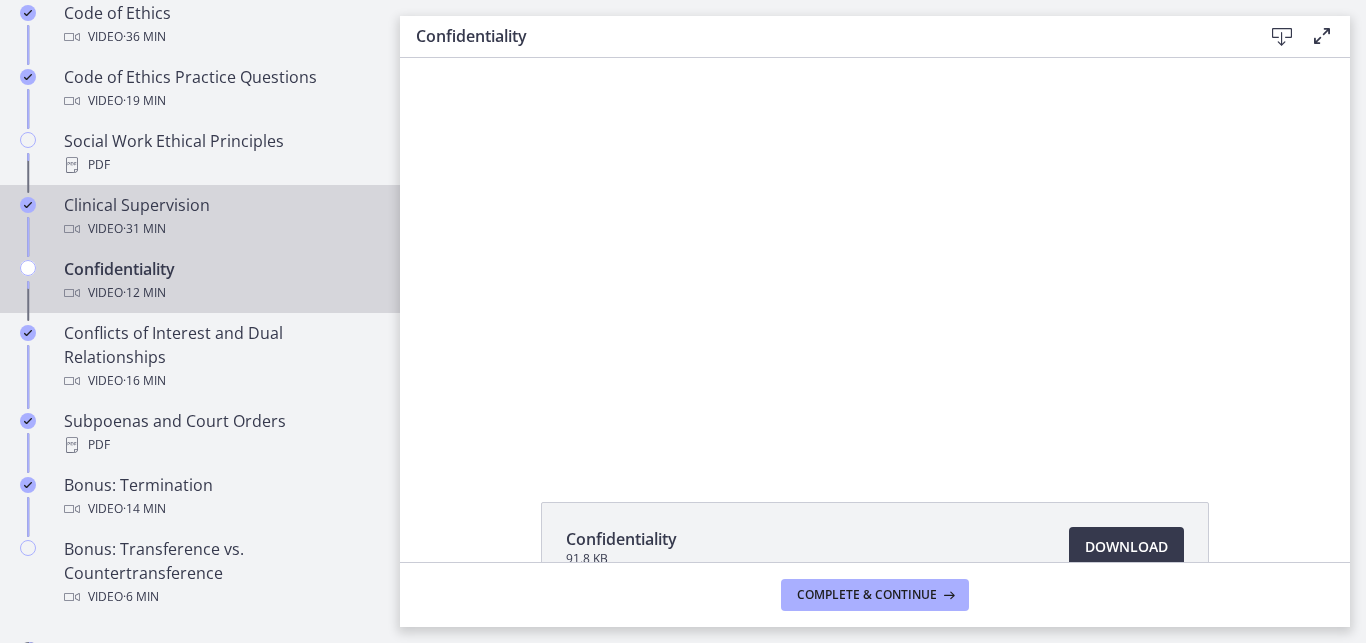 click on "·  31 min" at bounding box center [144, 229] 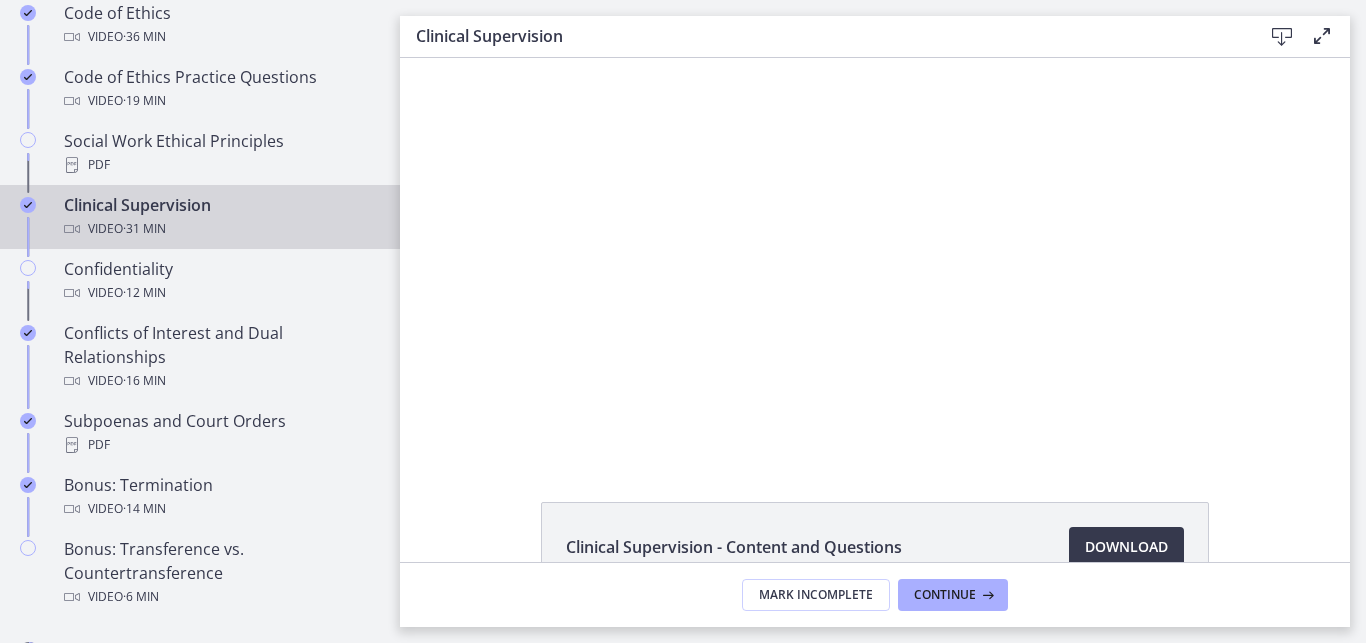 scroll, scrollTop: 0, scrollLeft: 0, axis: both 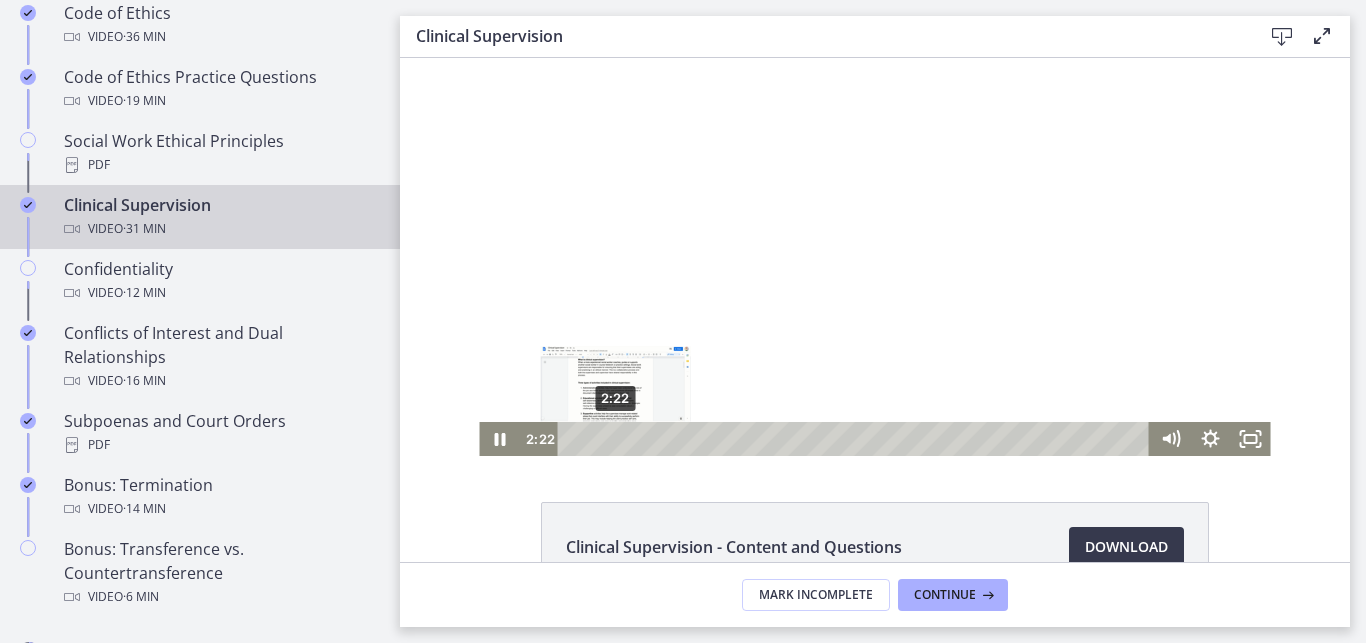click on "2:22" at bounding box center [856, 439] 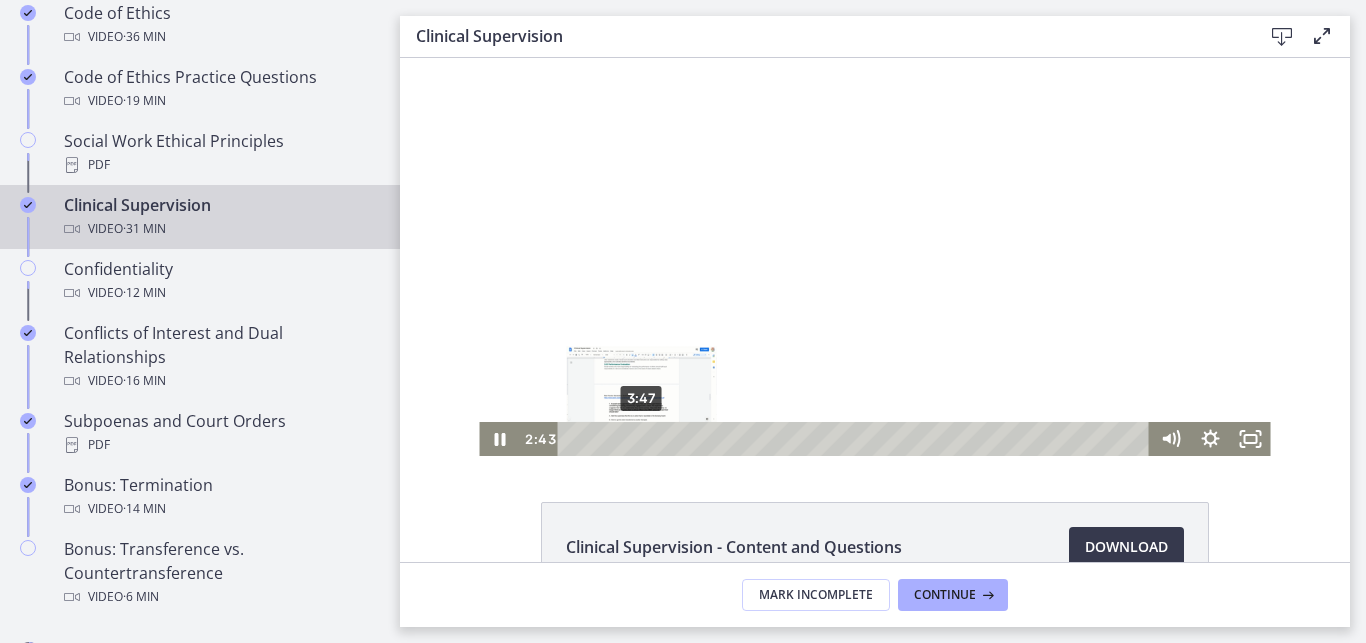 click on "3:47" at bounding box center (856, 439) 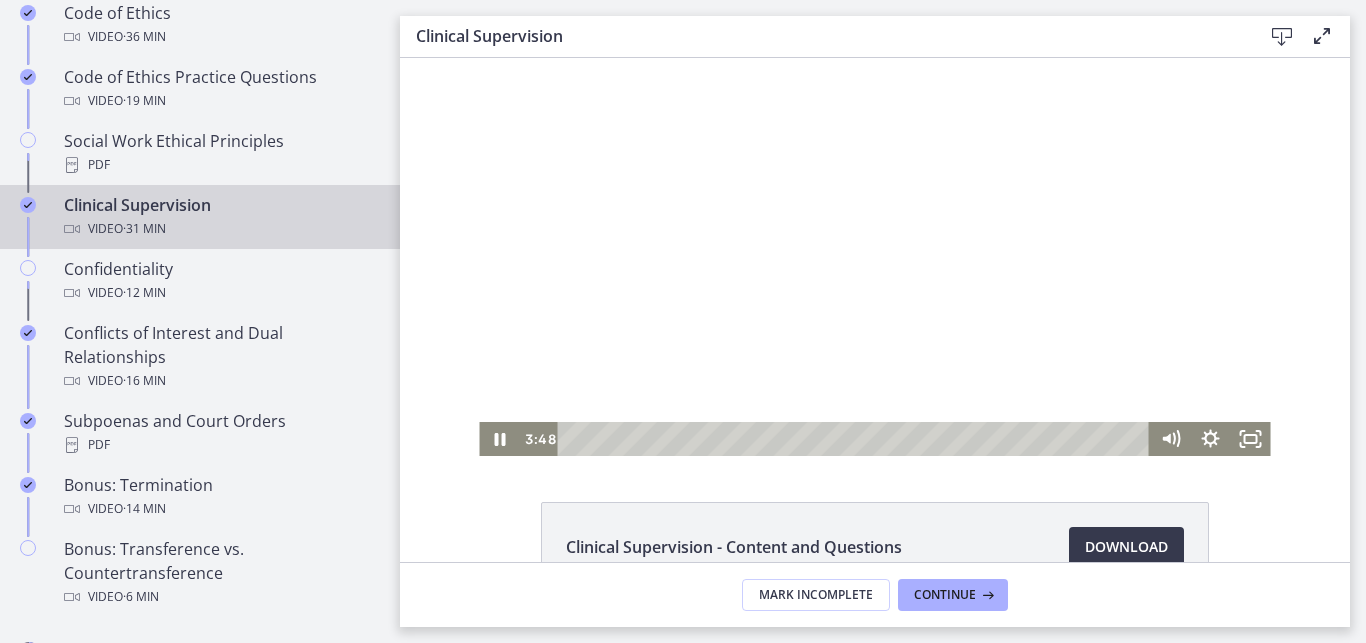 click at bounding box center [874, 257] 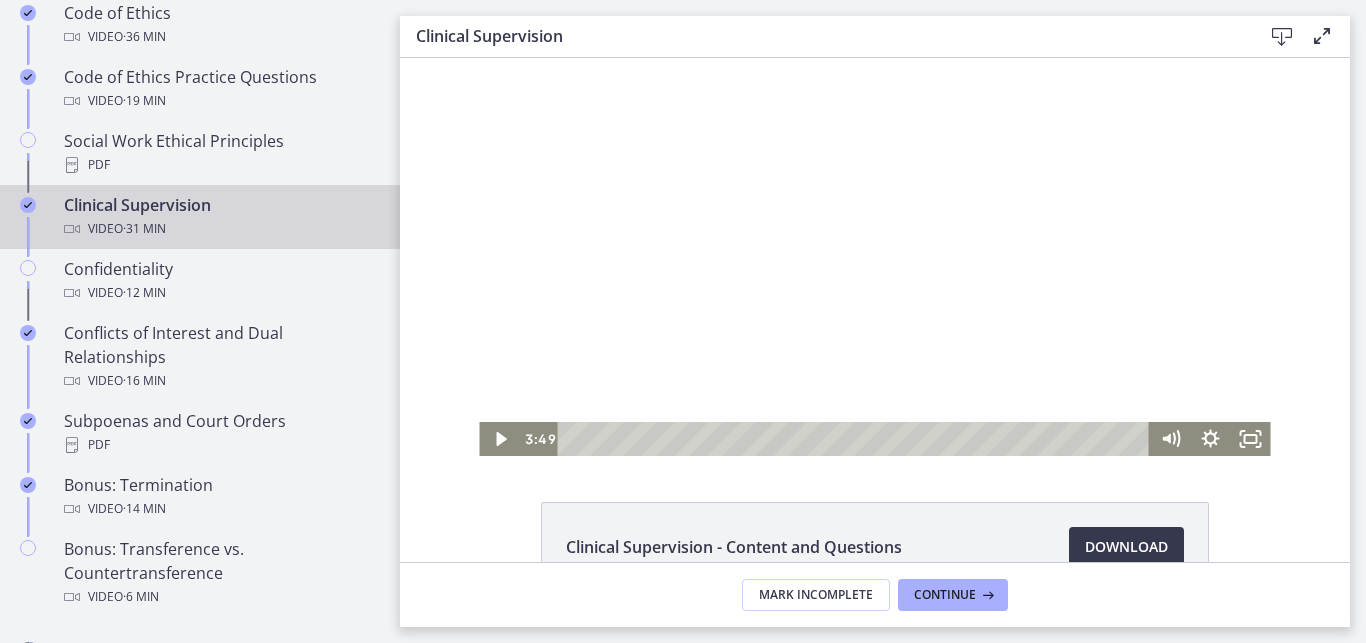 click at bounding box center (874, 257) 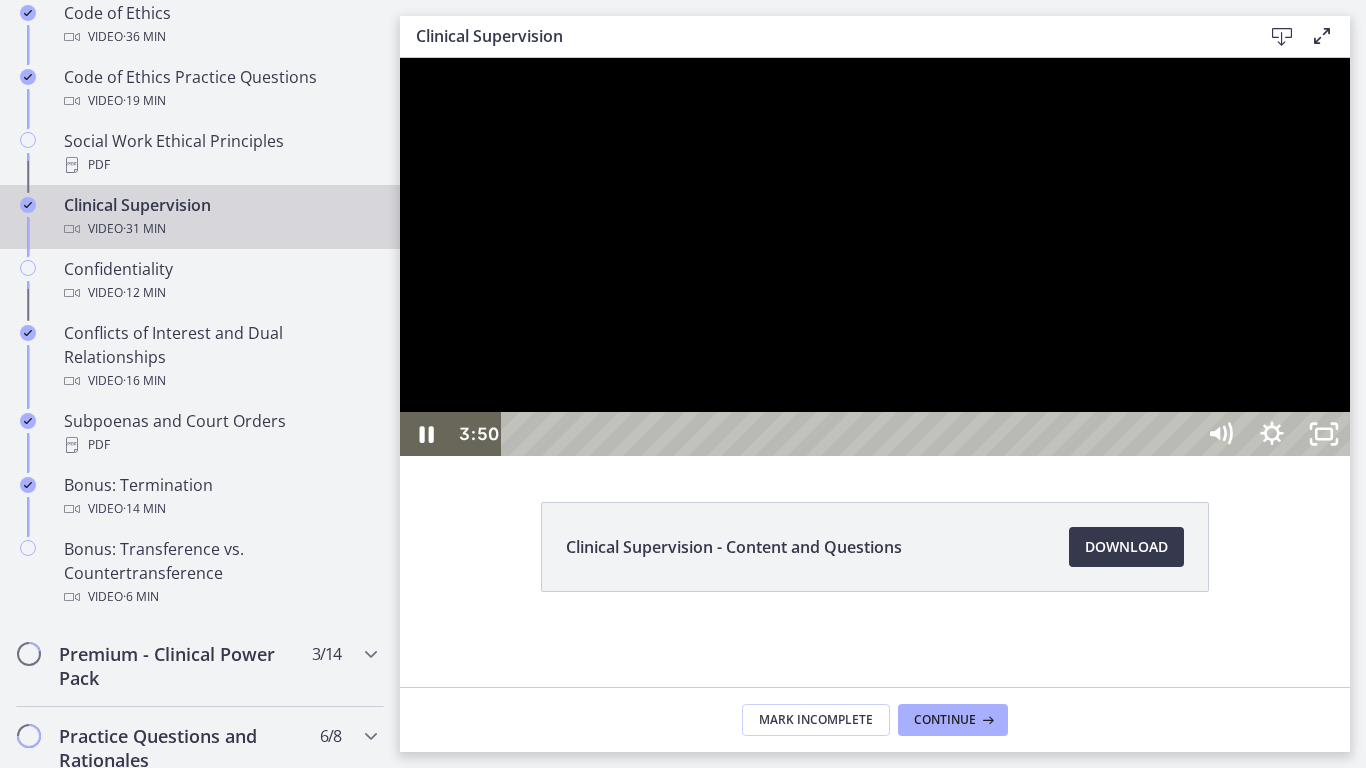 click at bounding box center [875, 257] 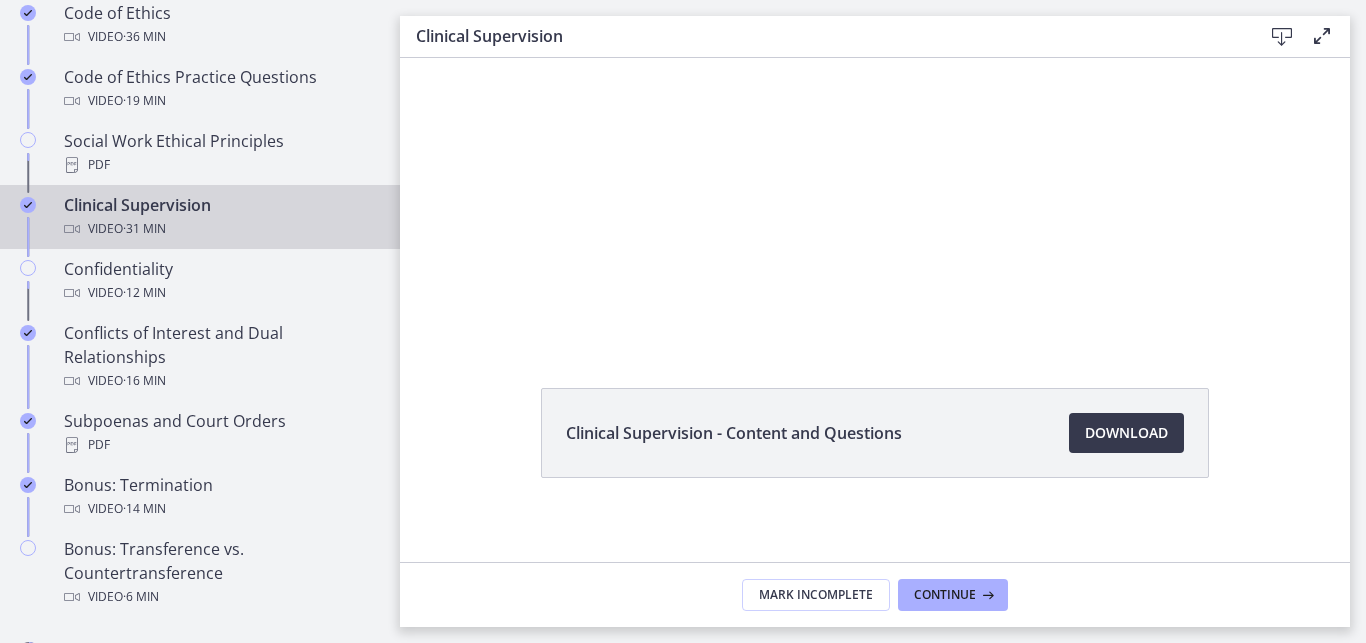 scroll, scrollTop: 127, scrollLeft: 0, axis: vertical 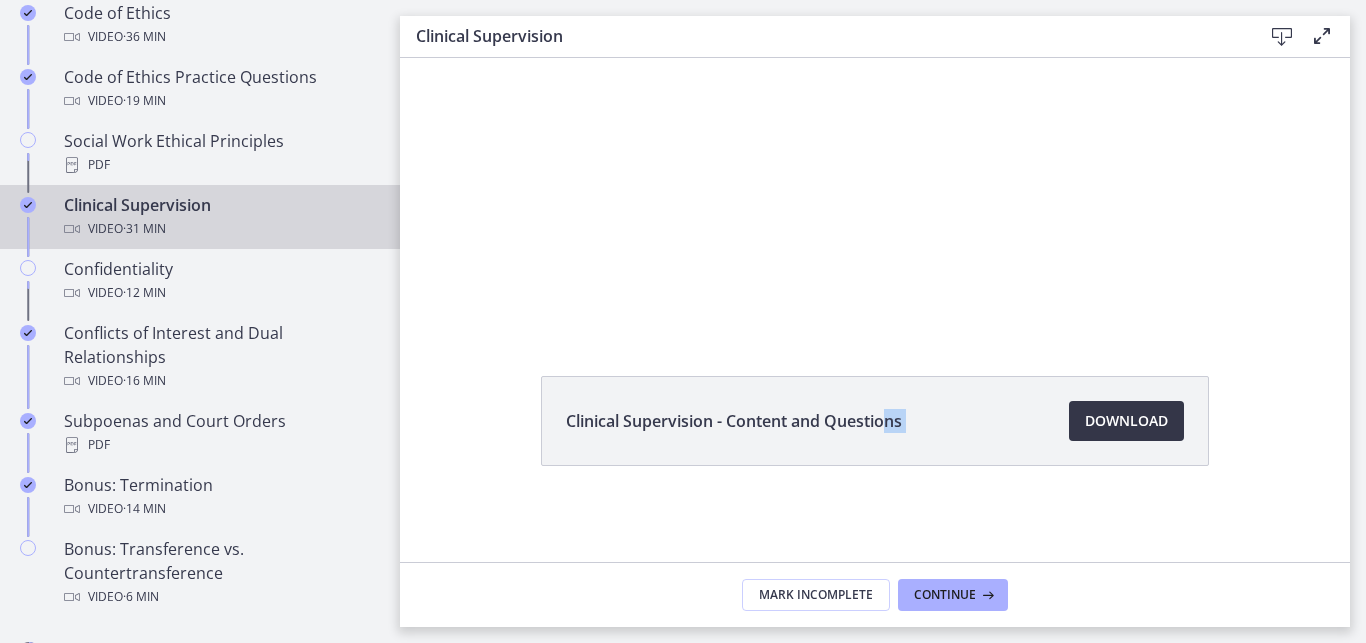 drag, startPoint x: 879, startPoint y: 419, endPoint x: 1071, endPoint y: 438, distance: 192.93782 